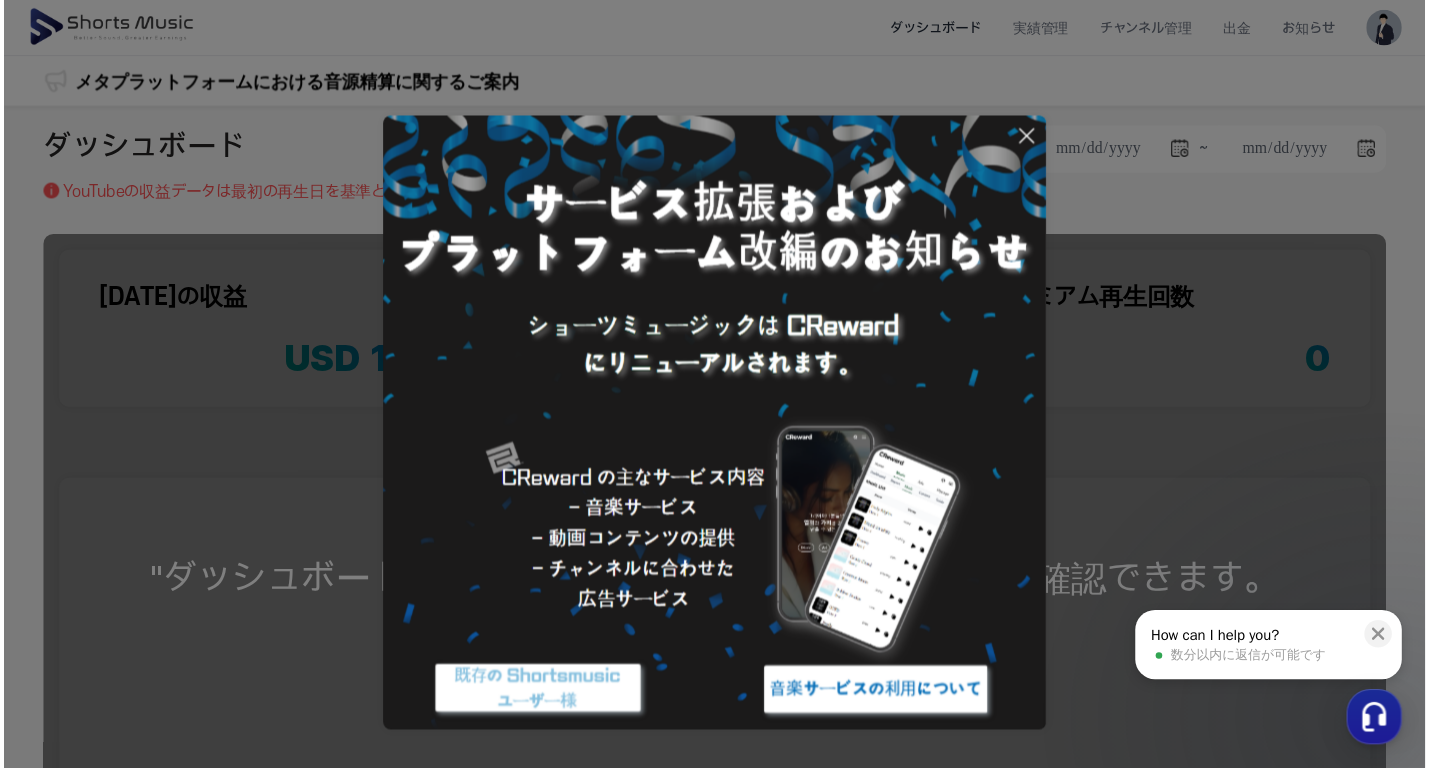 scroll, scrollTop: 0, scrollLeft: 0, axis: both 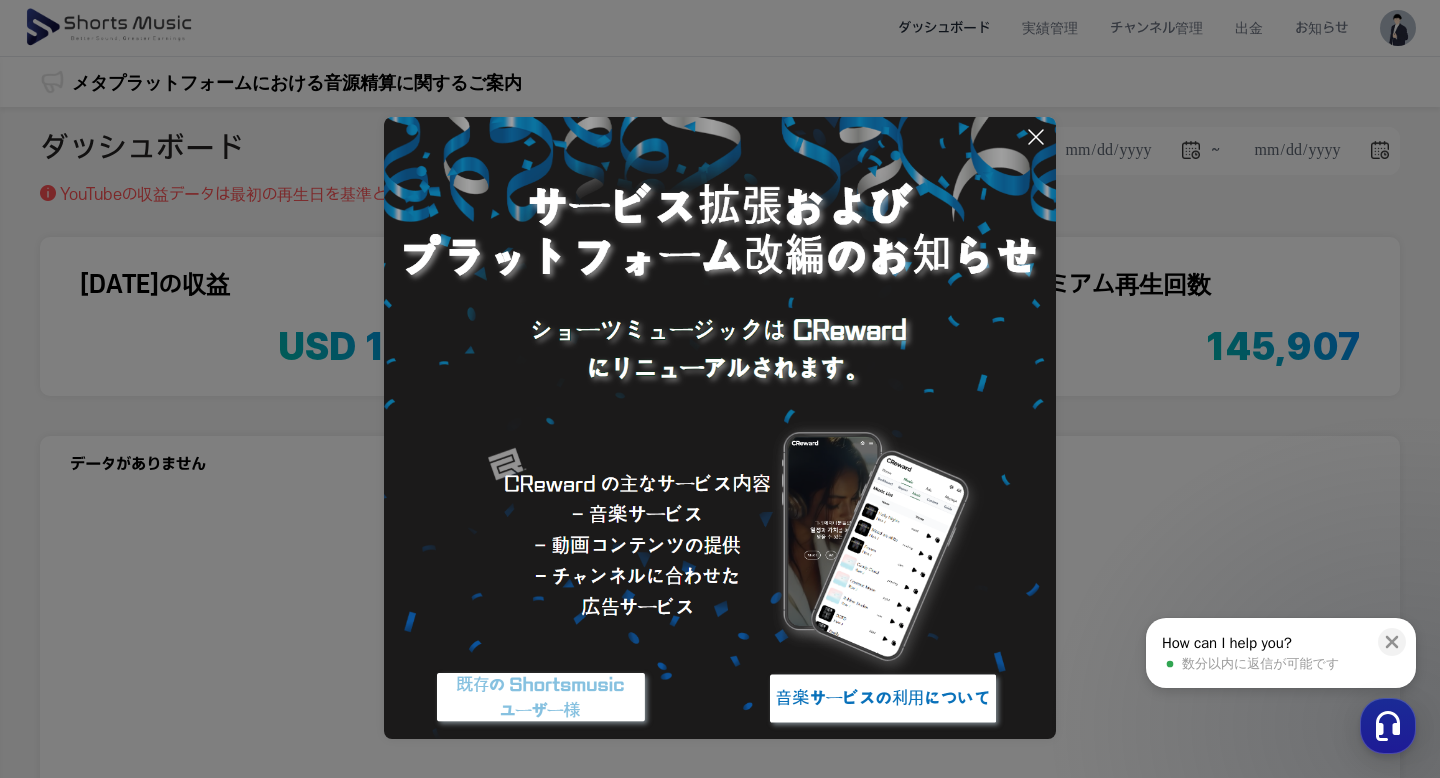 click at bounding box center (541, 698) 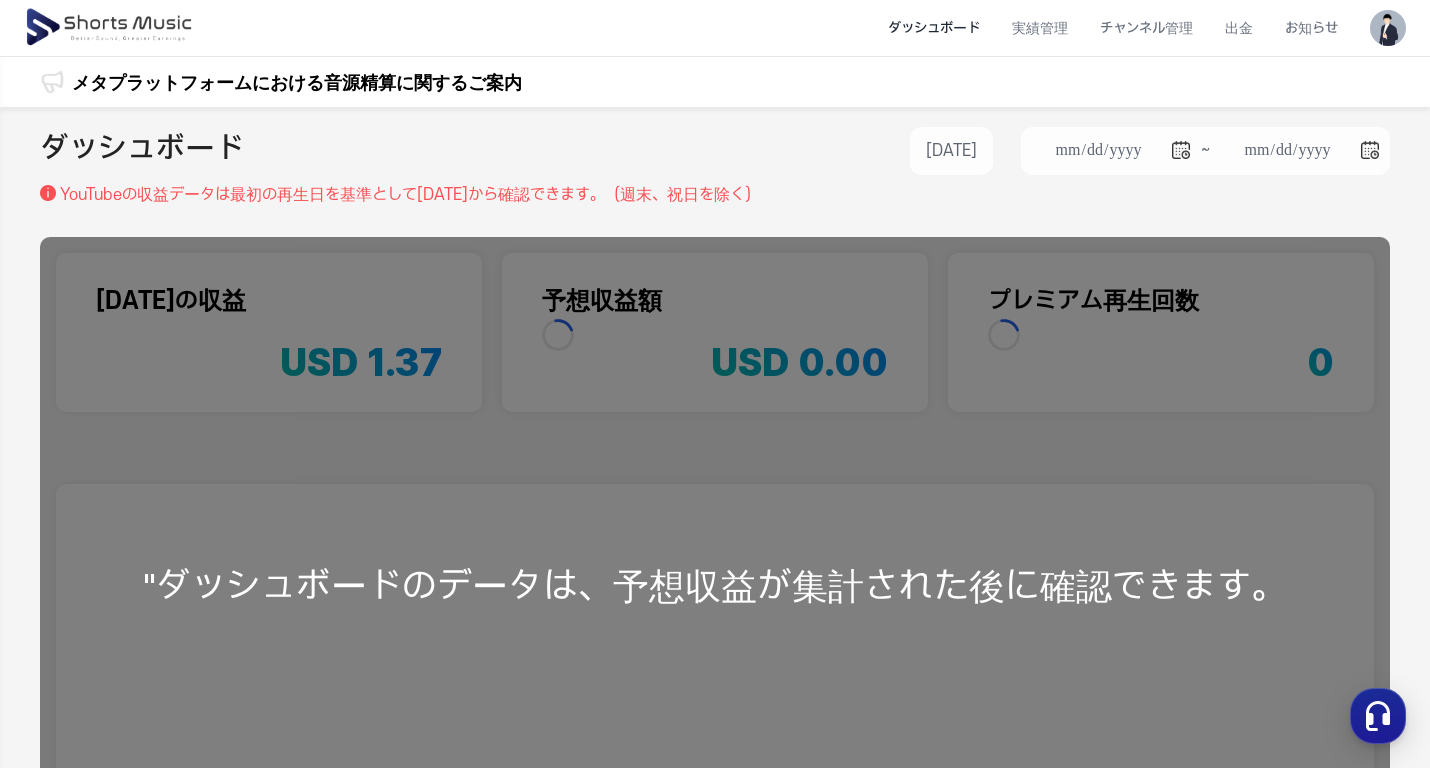 scroll, scrollTop: 0, scrollLeft: 0, axis: both 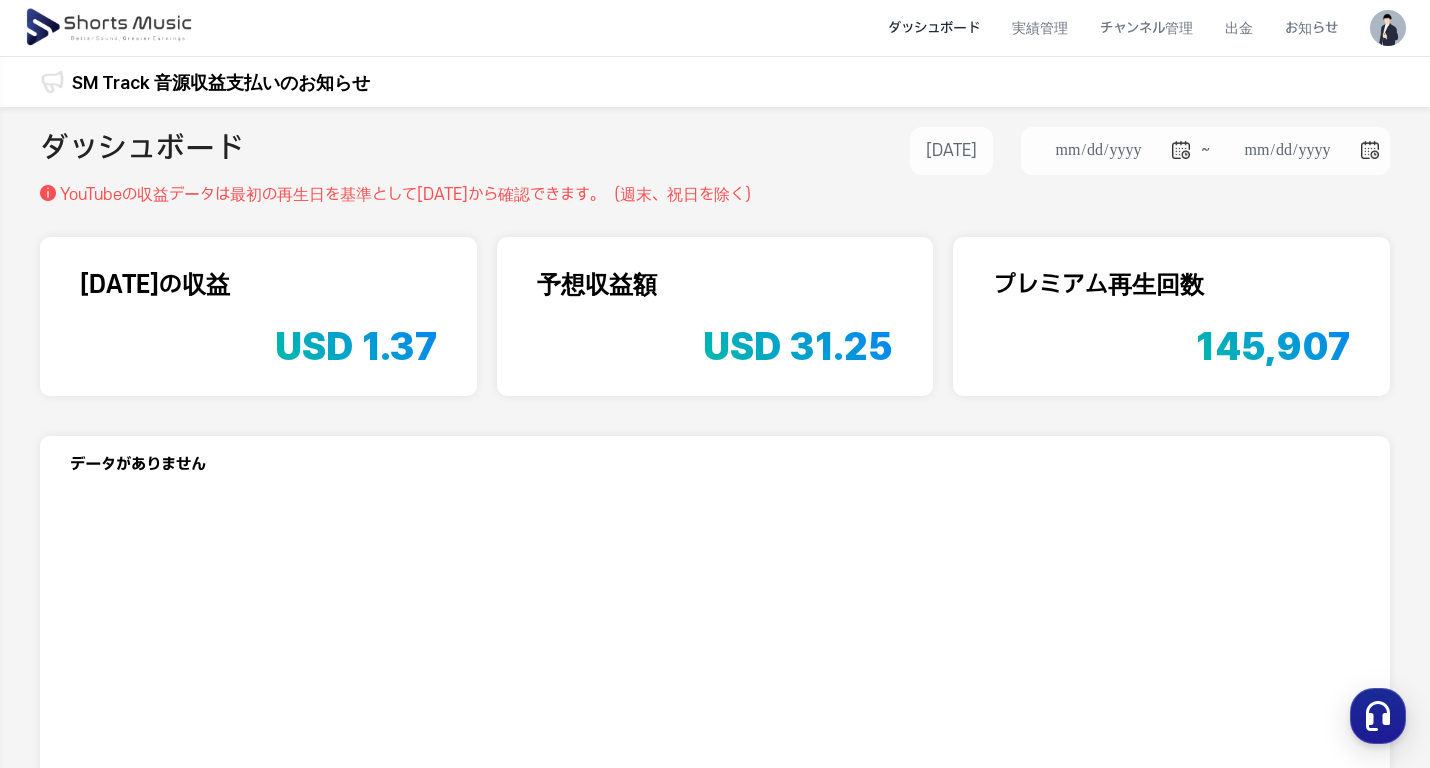 click on "ダッシュボード" at bounding box center (934, 28) 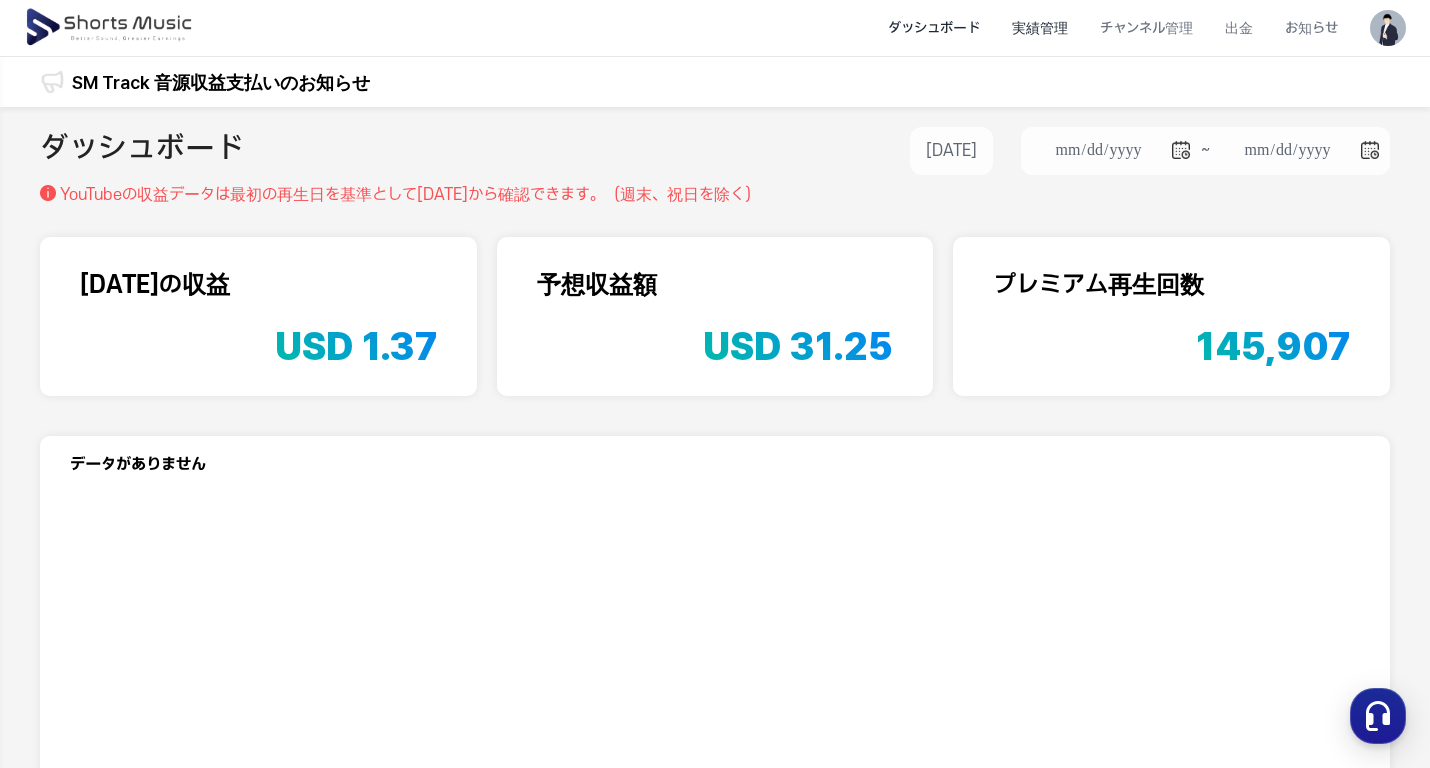 click on "実績管理" at bounding box center [1040, 28] 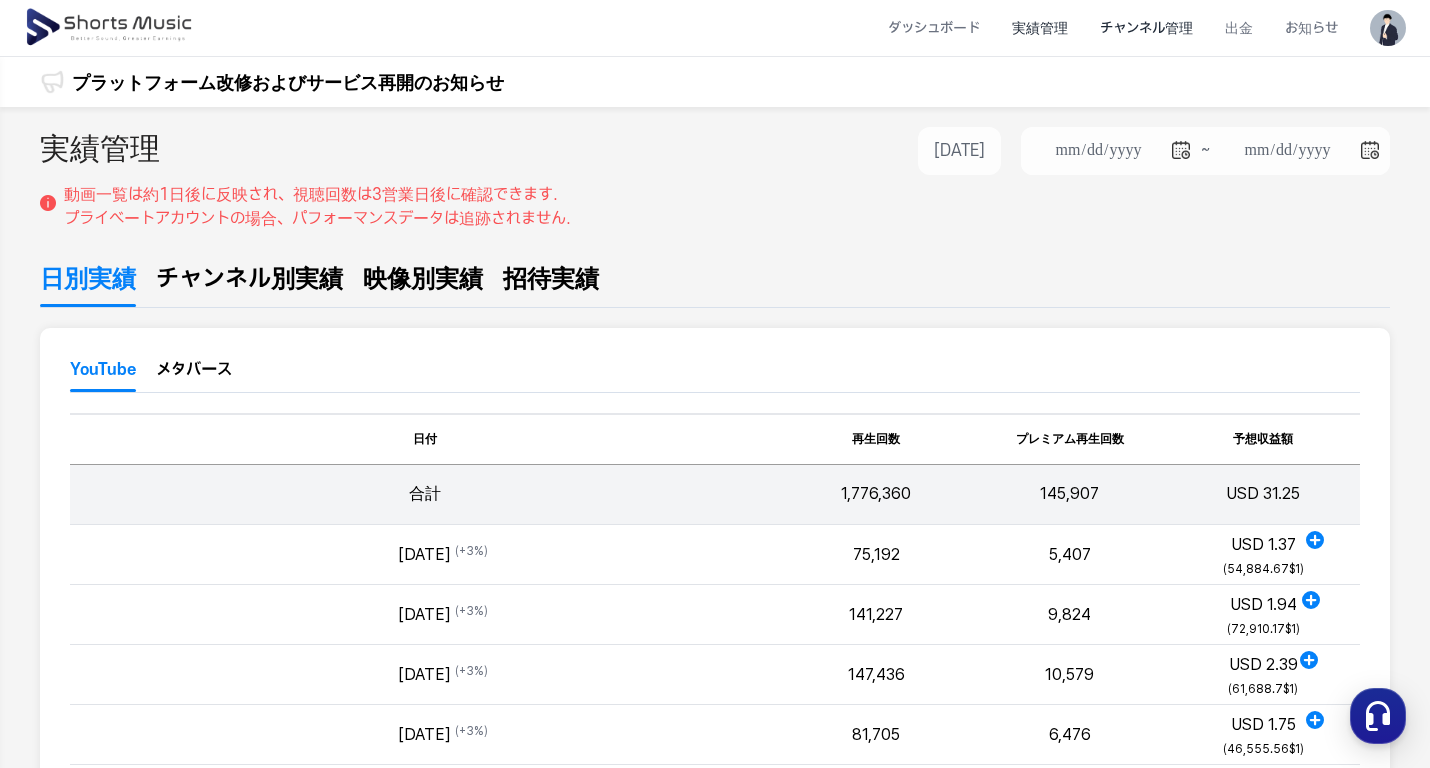 click on "チャンネル管理" at bounding box center [1146, 28] 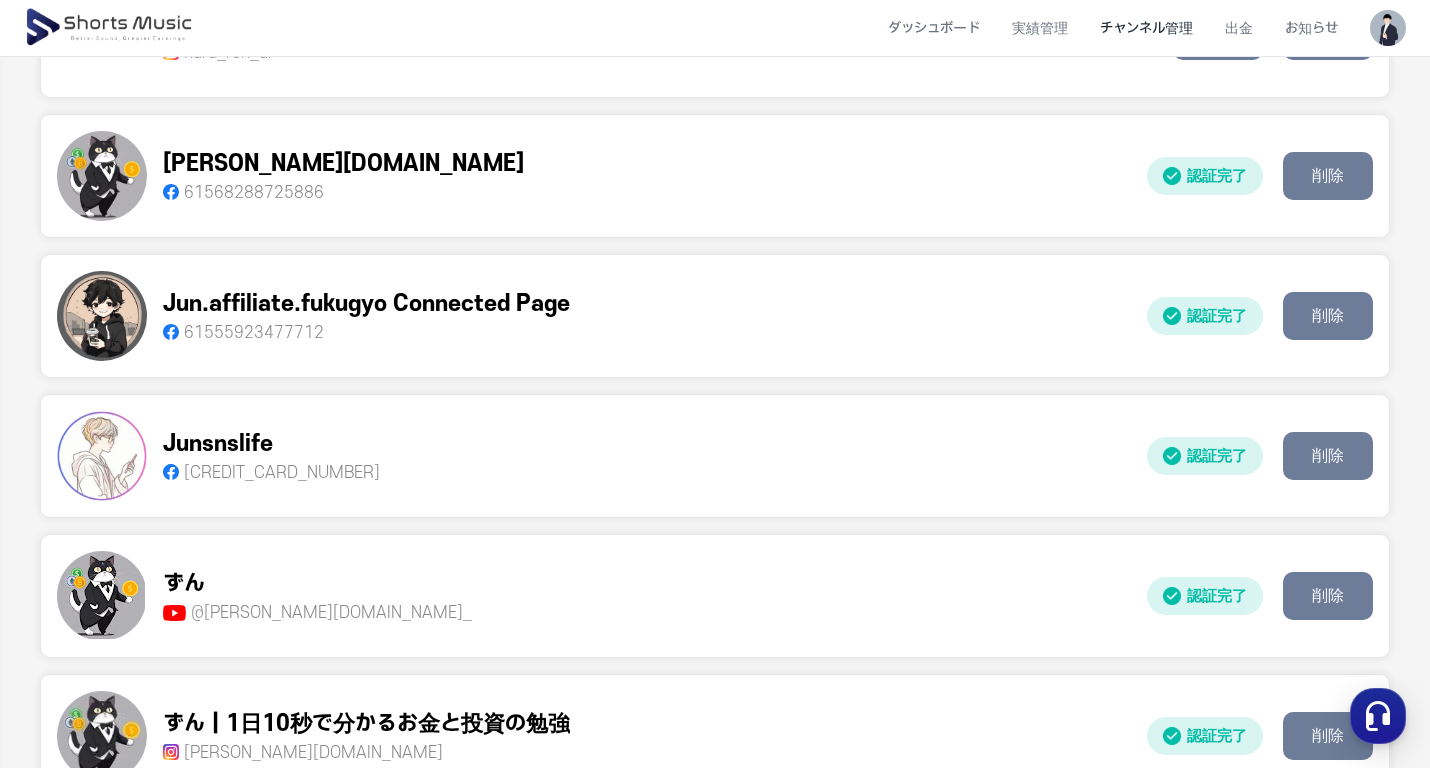 scroll, scrollTop: 0, scrollLeft: 0, axis: both 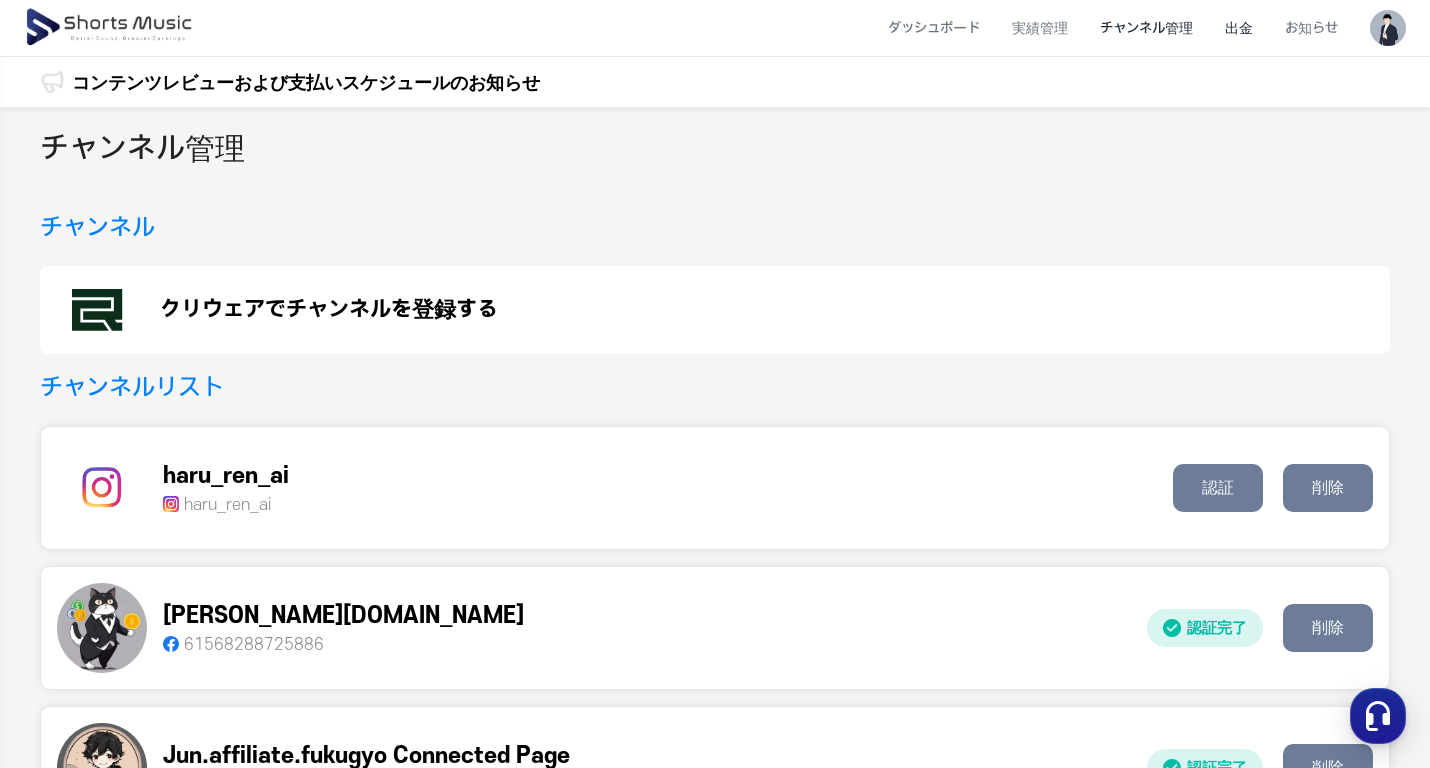 click on "出金" at bounding box center [1239, 28] 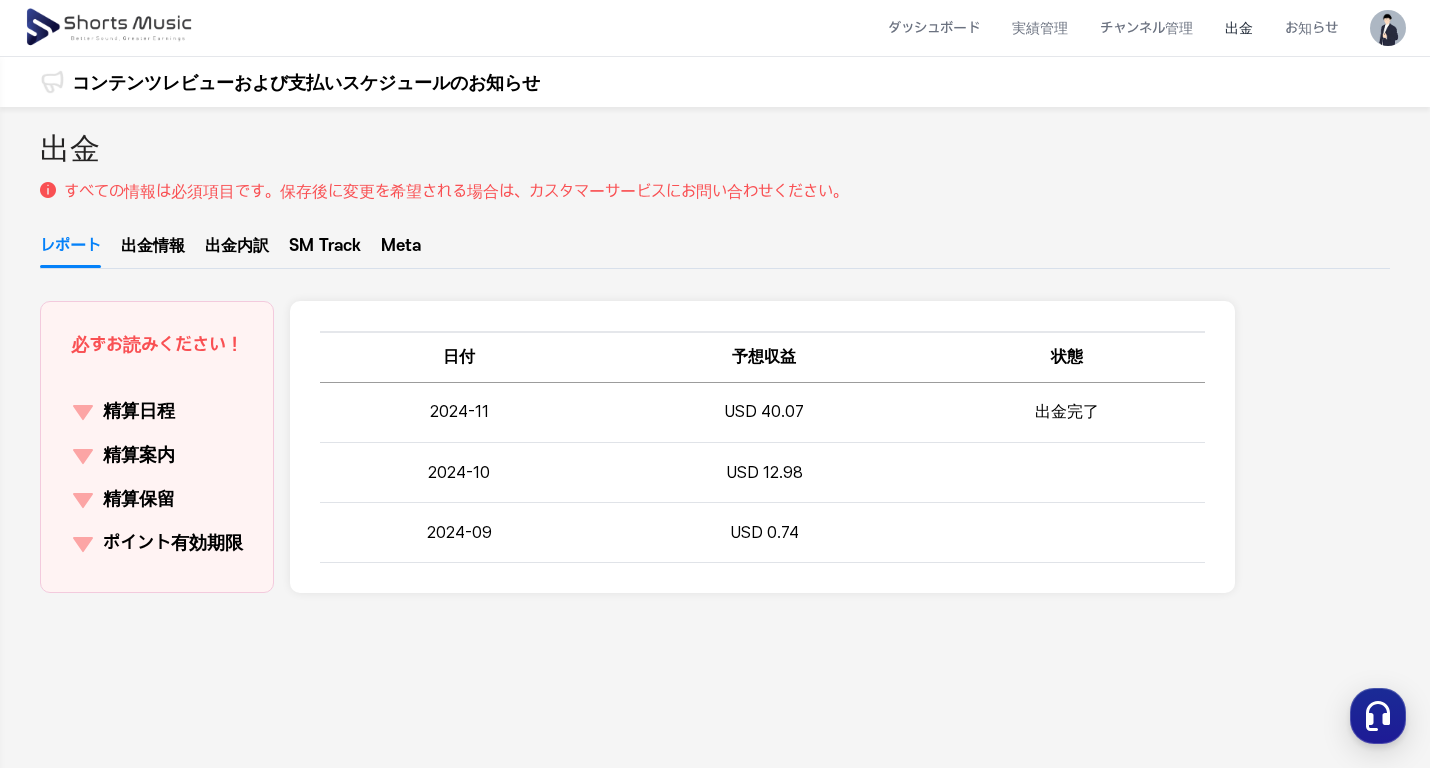 click on "SM Track" at bounding box center [325, 251] 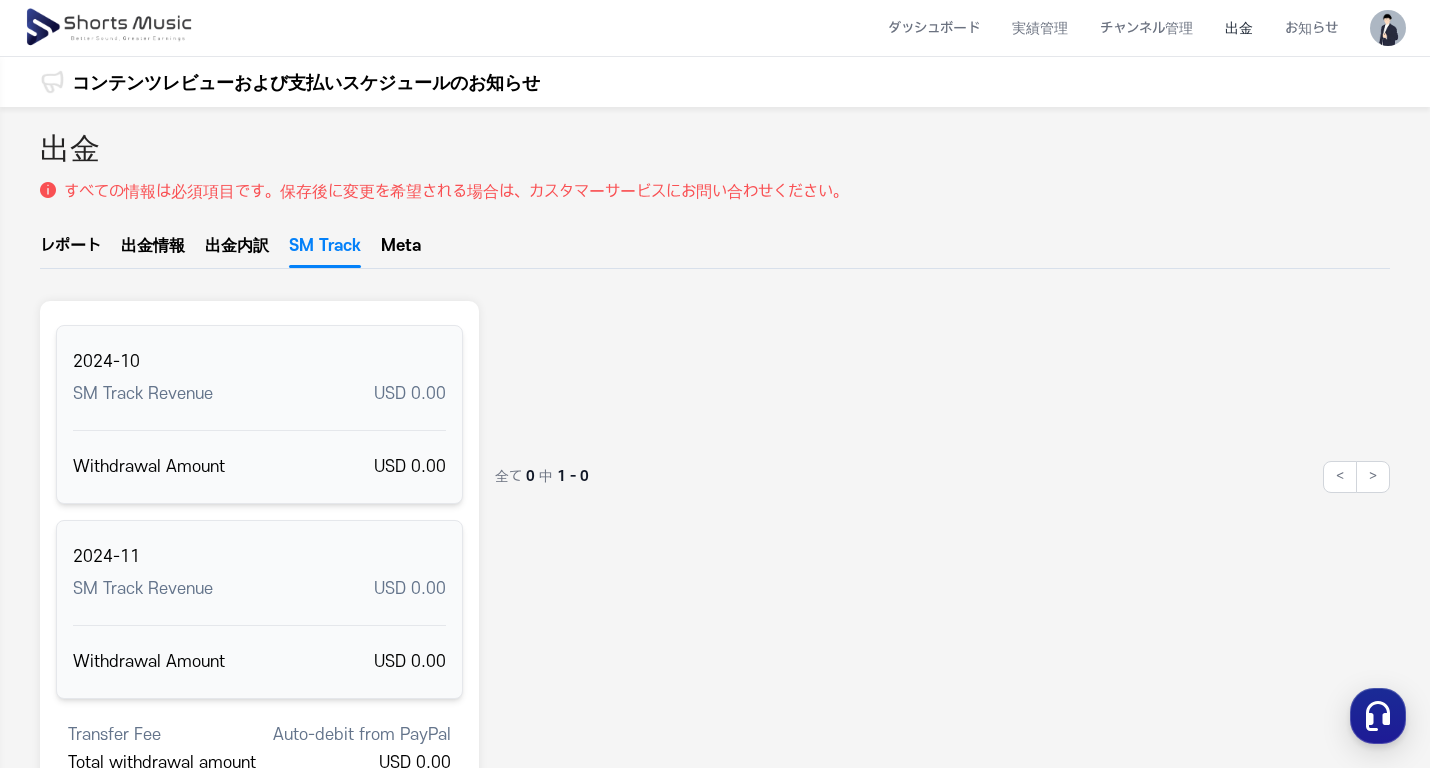 click on "出金内訳" at bounding box center (237, 251) 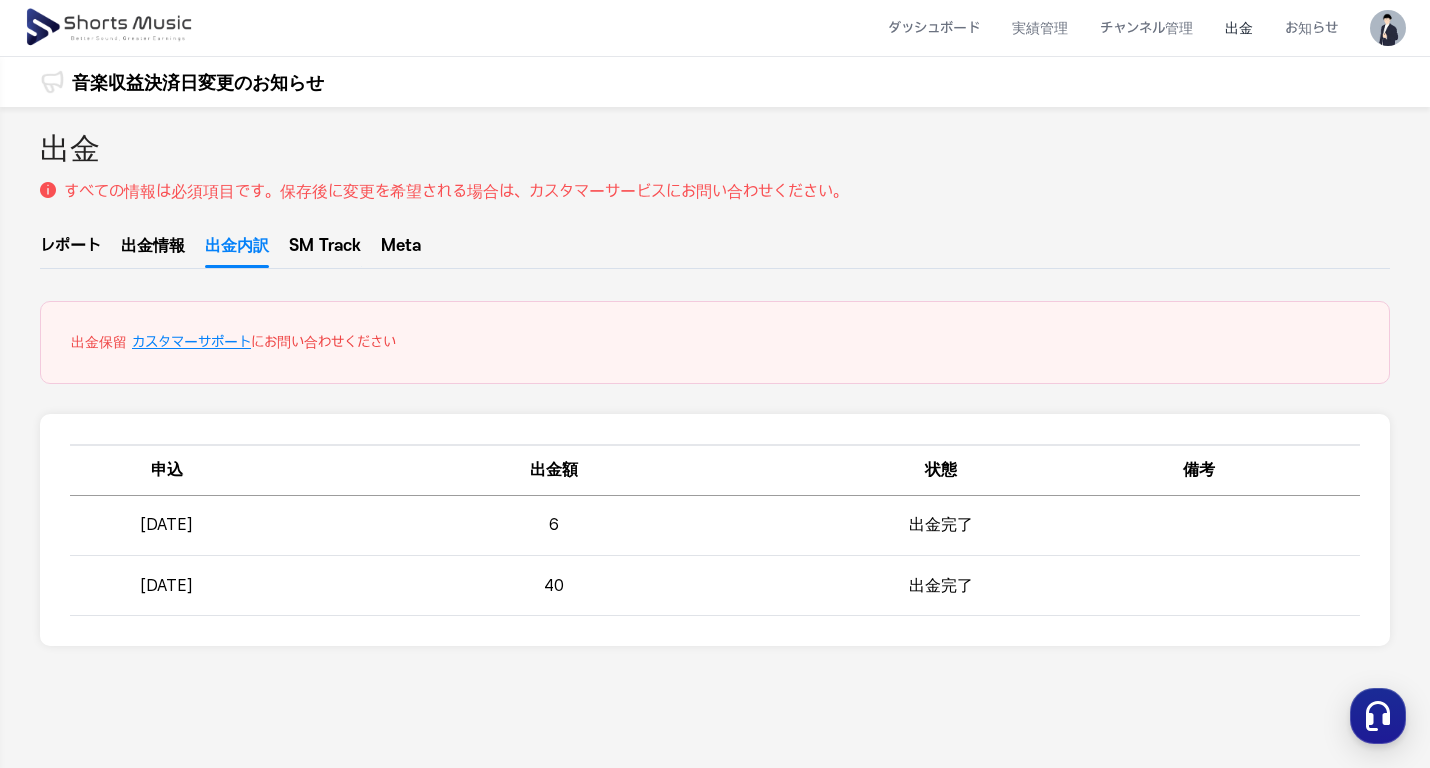 click on "出金情報" at bounding box center (153, 251) 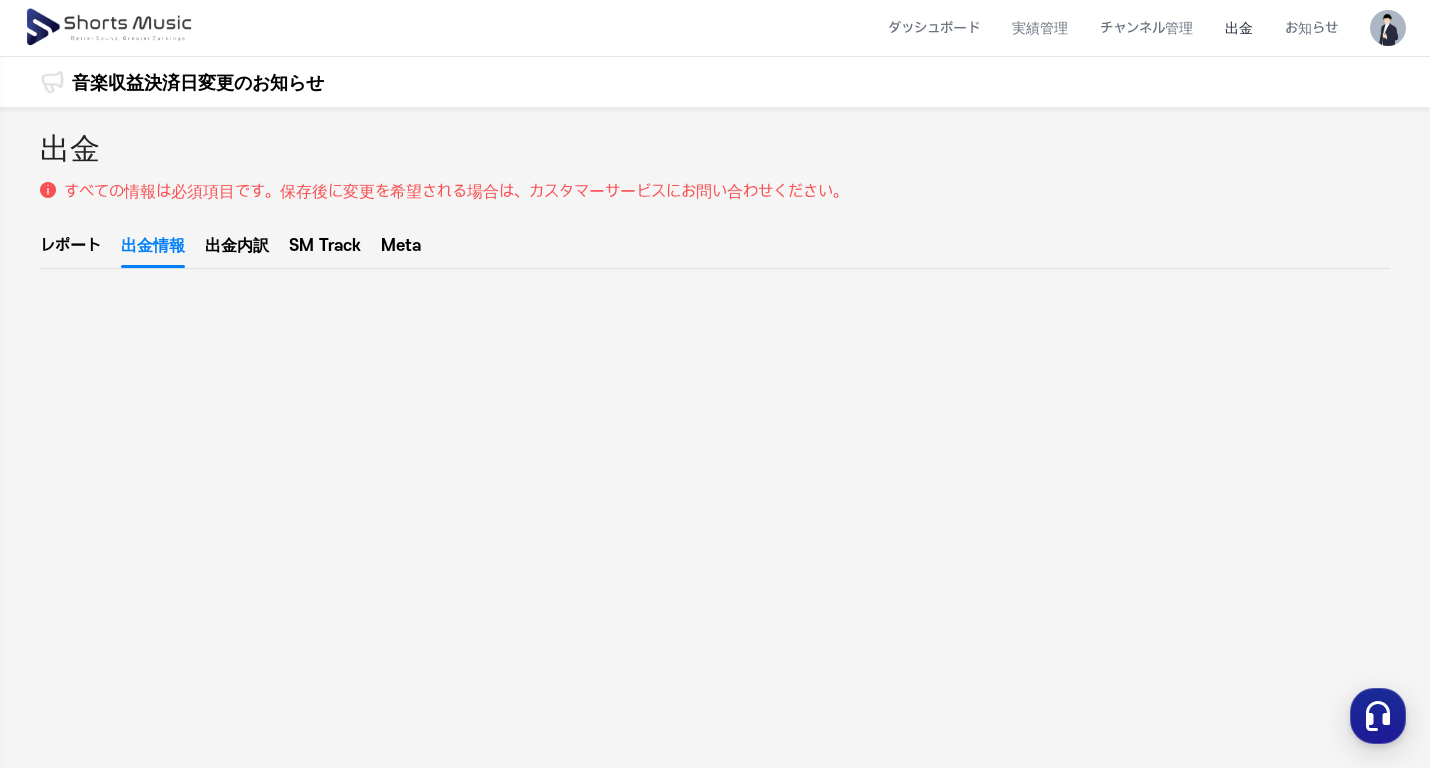 click on "**********" at bounding box center (715, 597) 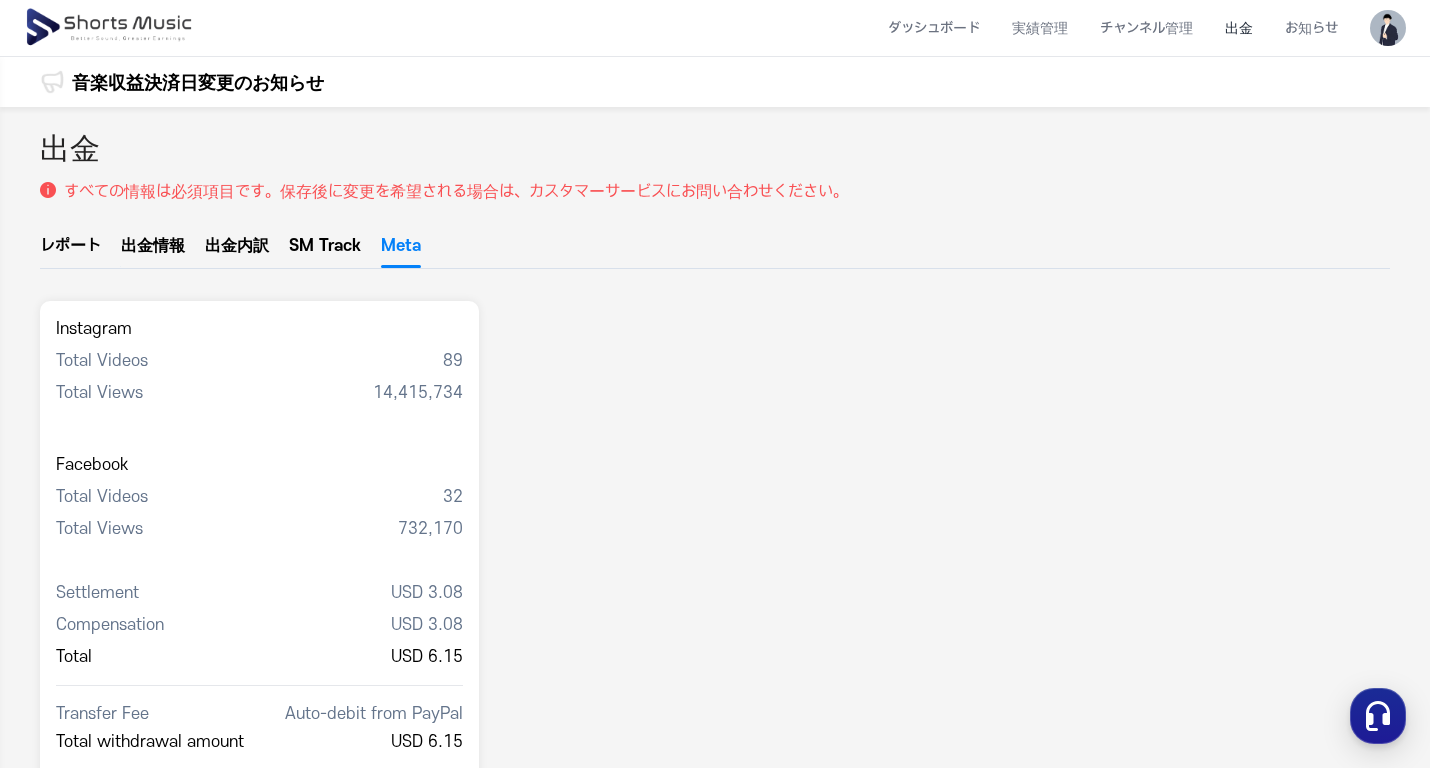 click on "SM Track" at bounding box center [325, 251] 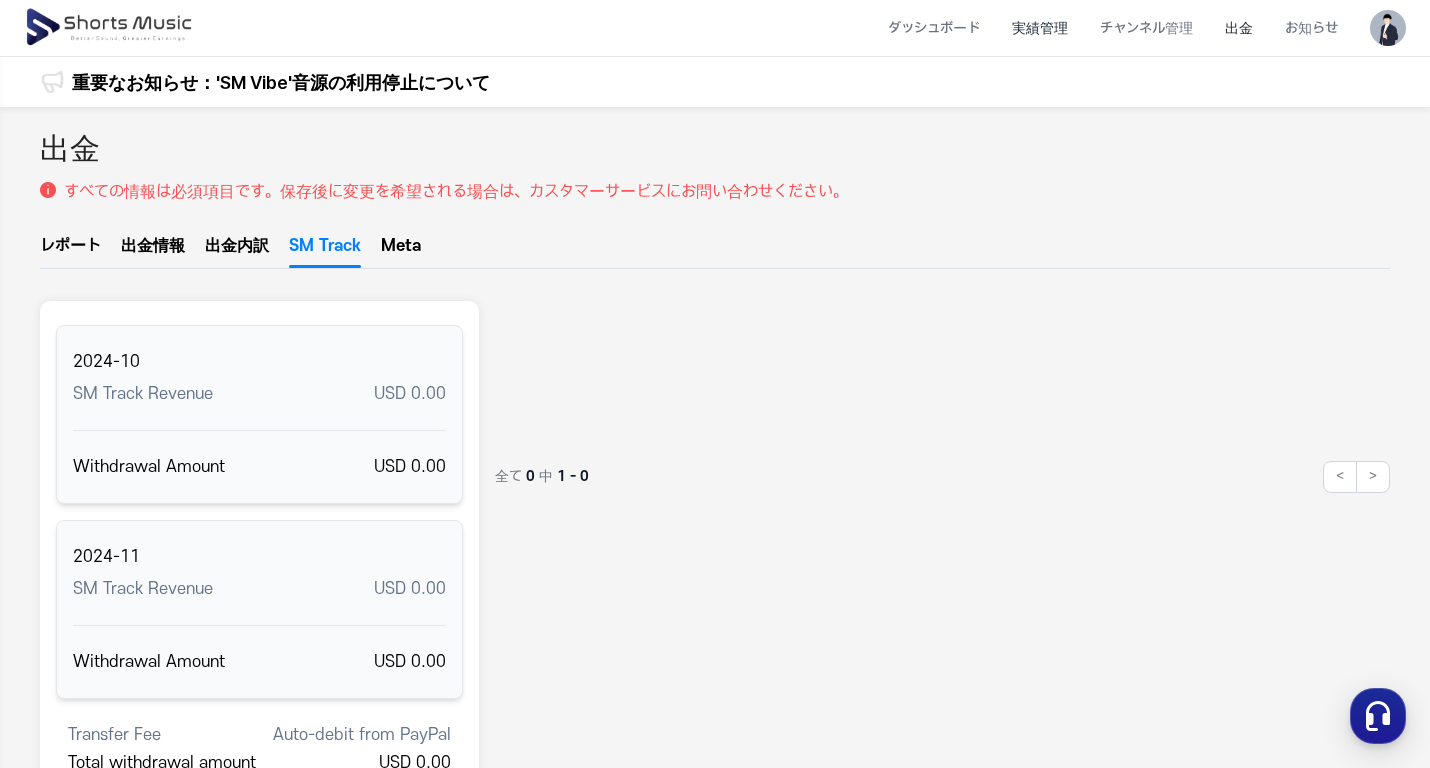 click on "実績管理" at bounding box center (1040, 28) 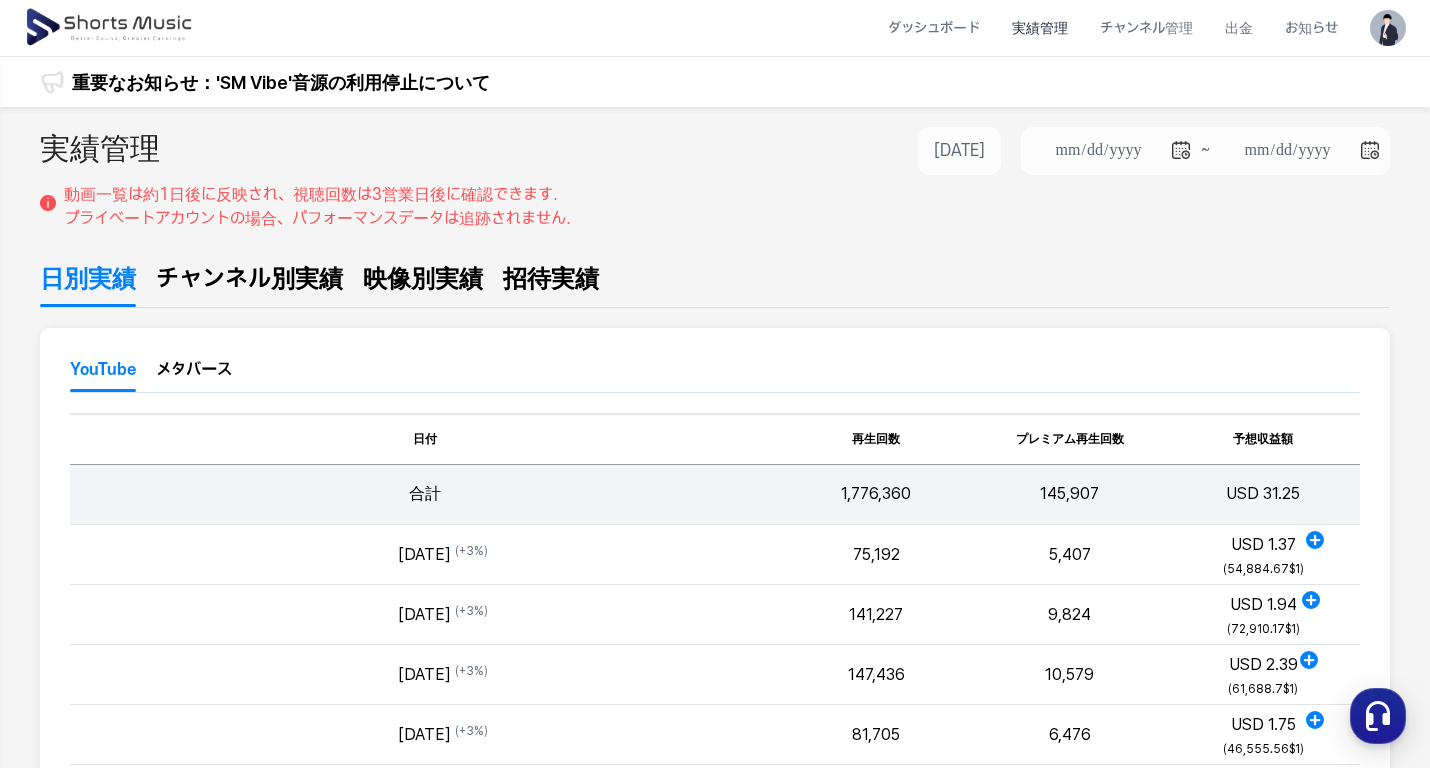 click on "招待実績" at bounding box center (551, 279) 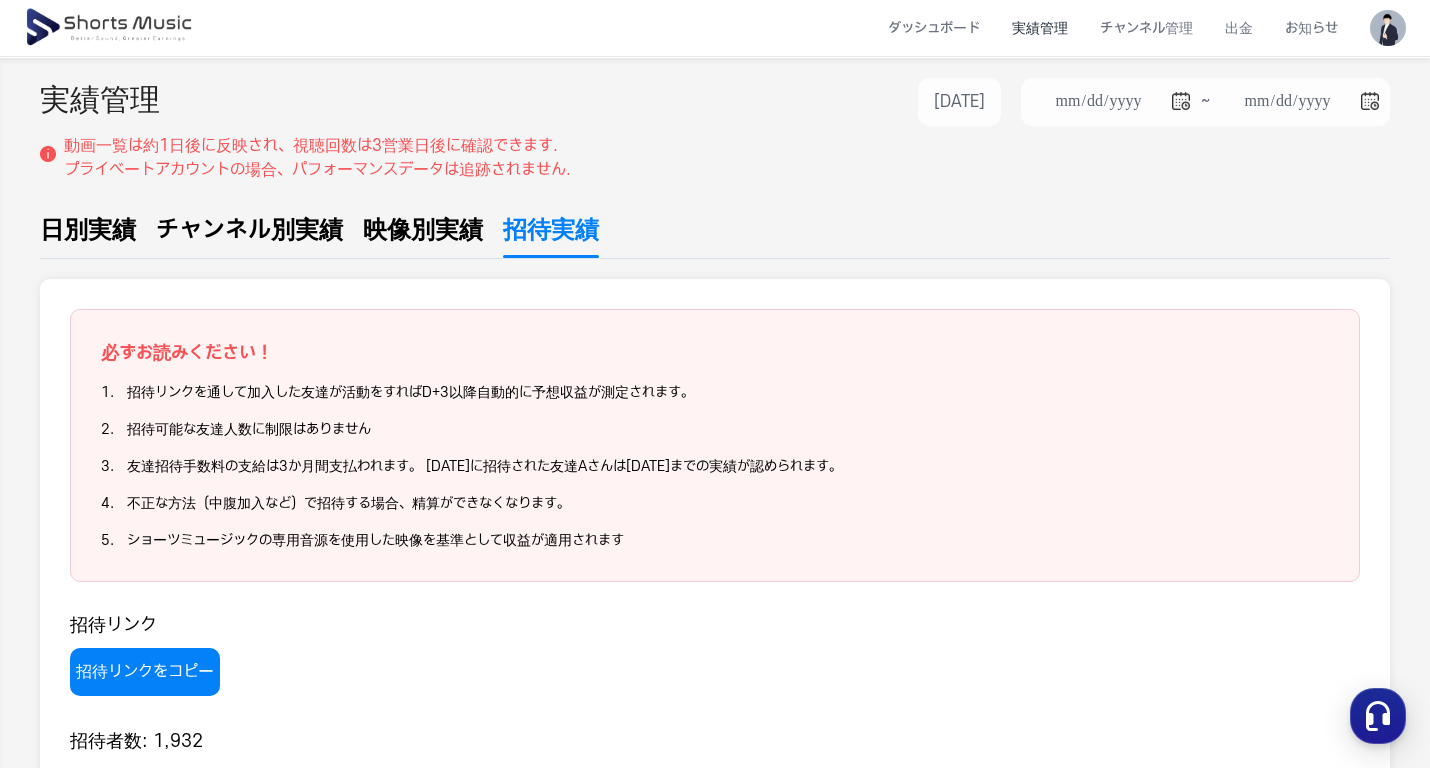 scroll, scrollTop: 0, scrollLeft: 0, axis: both 